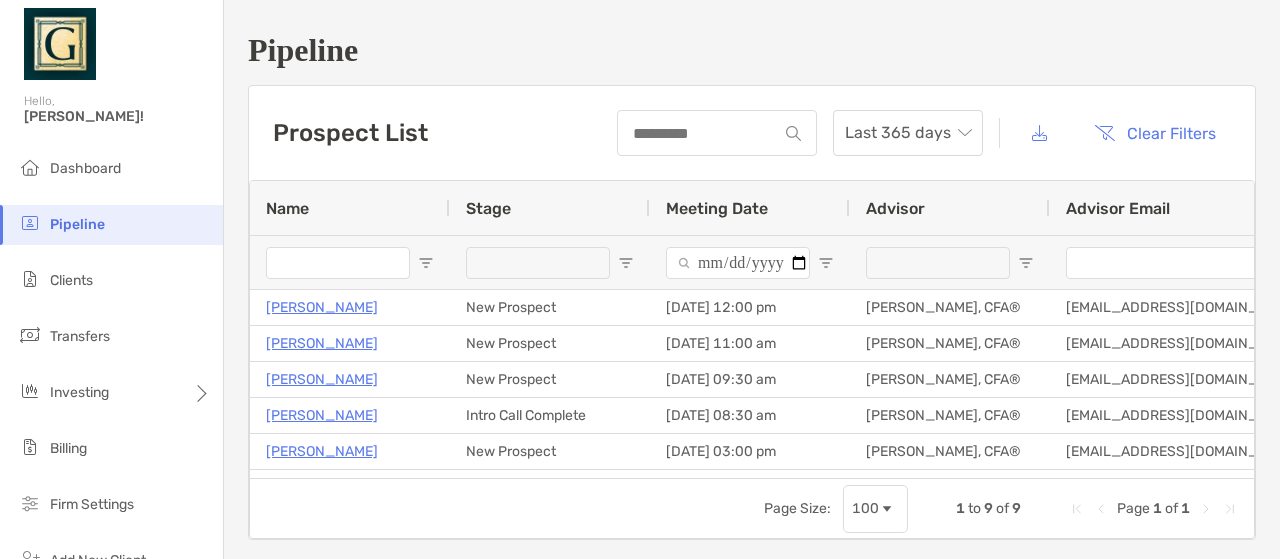 scroll, scrollTop: 0, scrollLeft: 0, axis: both 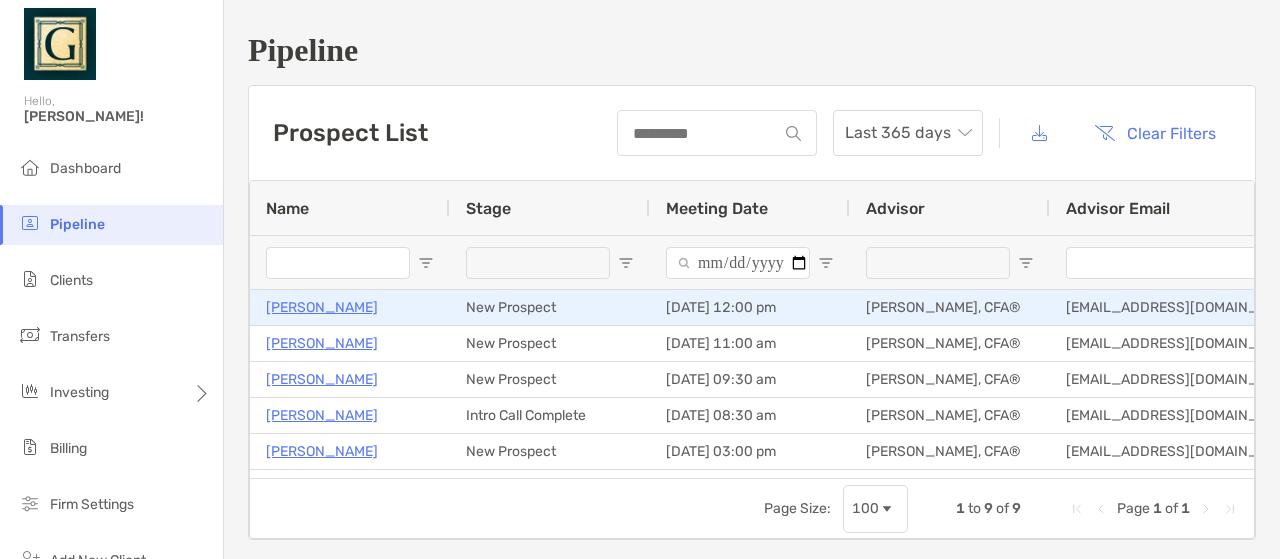 click on "[PERSON_NAME]" at bounding box center (322, 307) 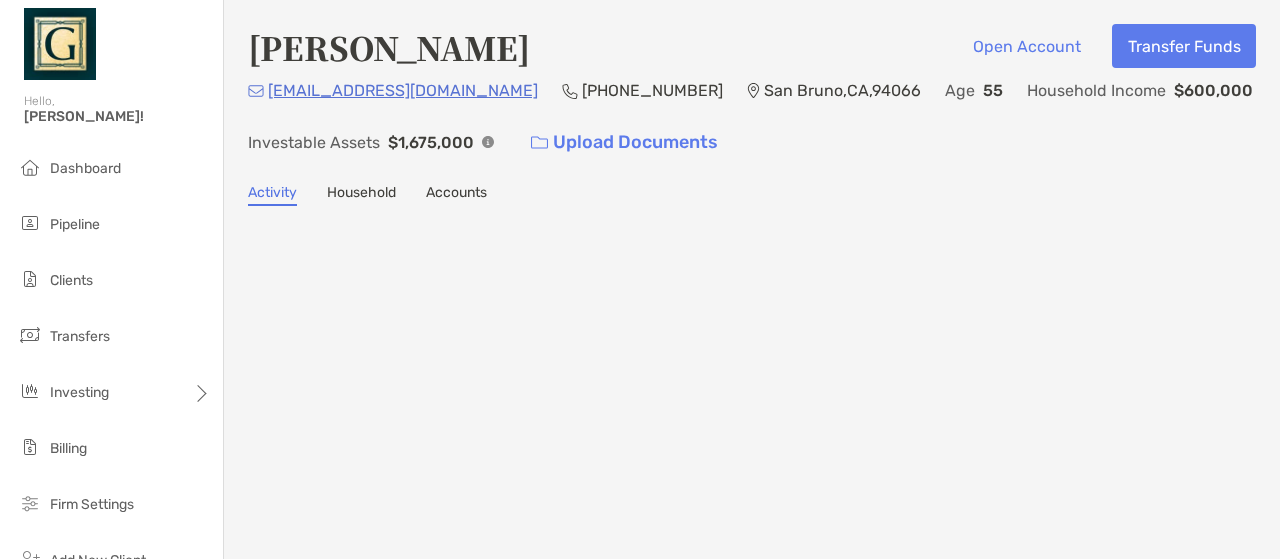 scroll, scrollTop: 0, scrollLeft: 0, axis: both 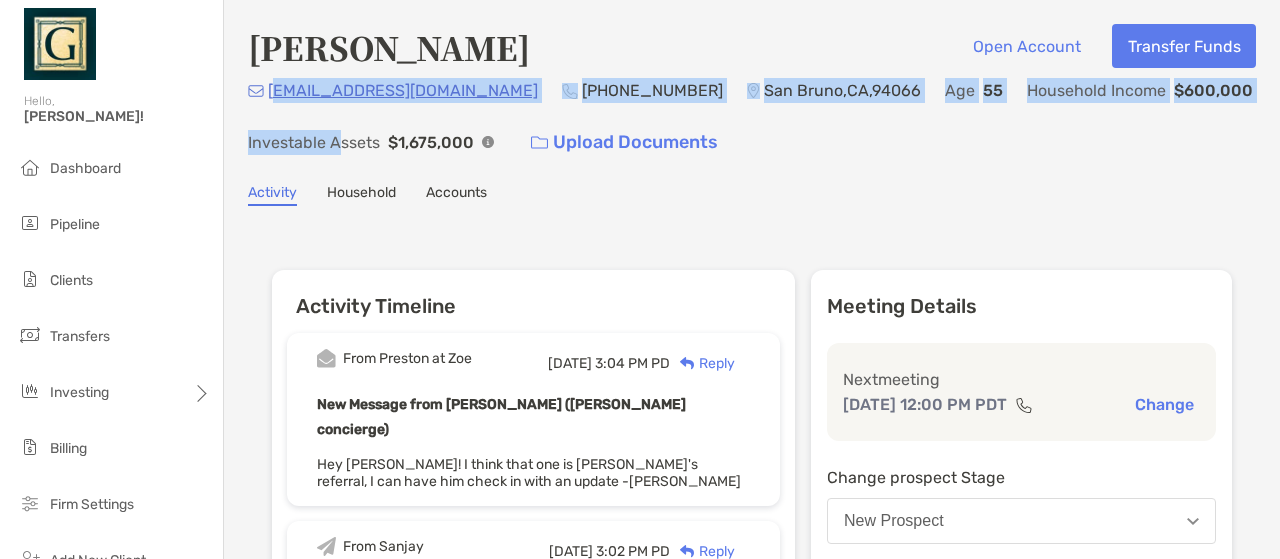 drag, startPoint x: 275, startPoint y: 91, endPoint x: 341, endPoint y: 131, distance: 77.175125 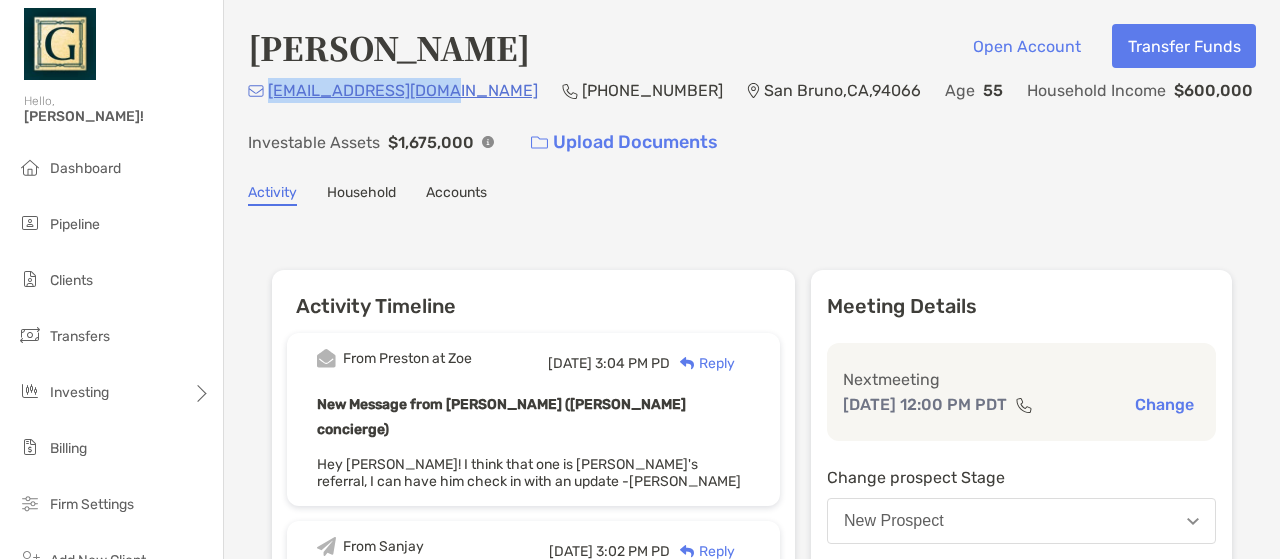 drag, startPoint x: 271, startPoint y: 92, endPoint x: 433, endPoint y: 99, distance: 162.15117 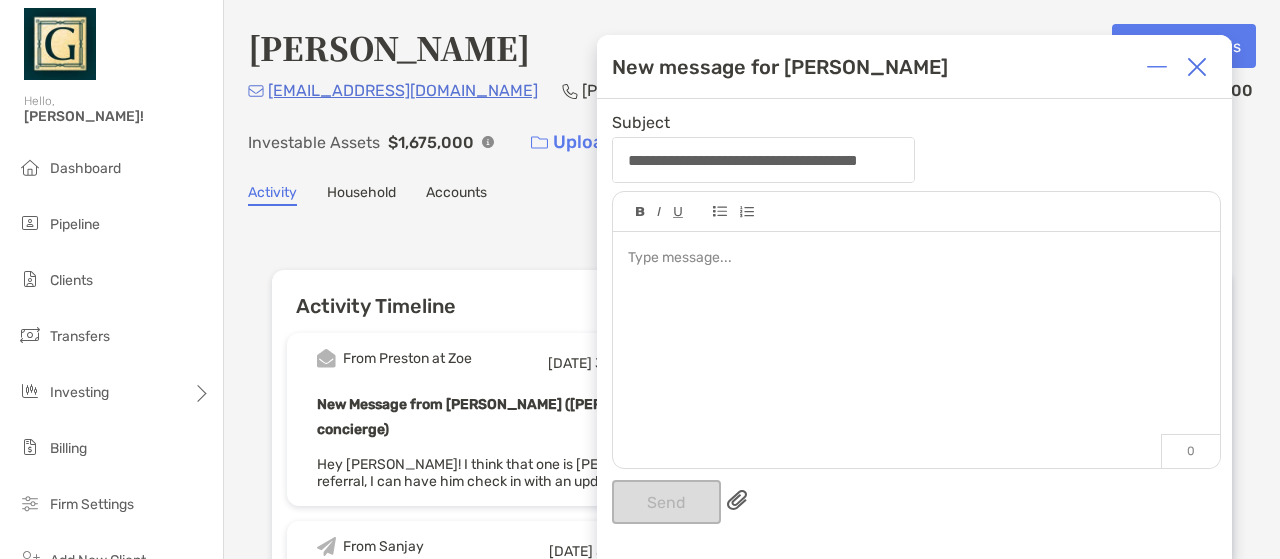 click at bounding box center [1197, 67] 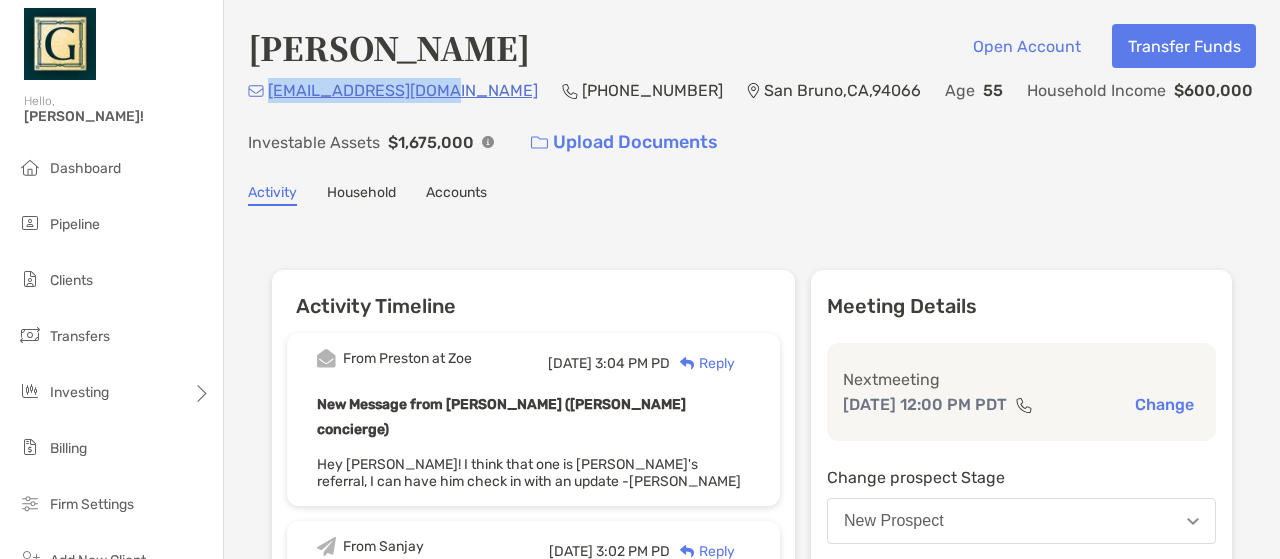 drag, startPoint x: 271, startPoint y: 89, endPoint x: 430, endPoint y: 93, distance: 159.05031 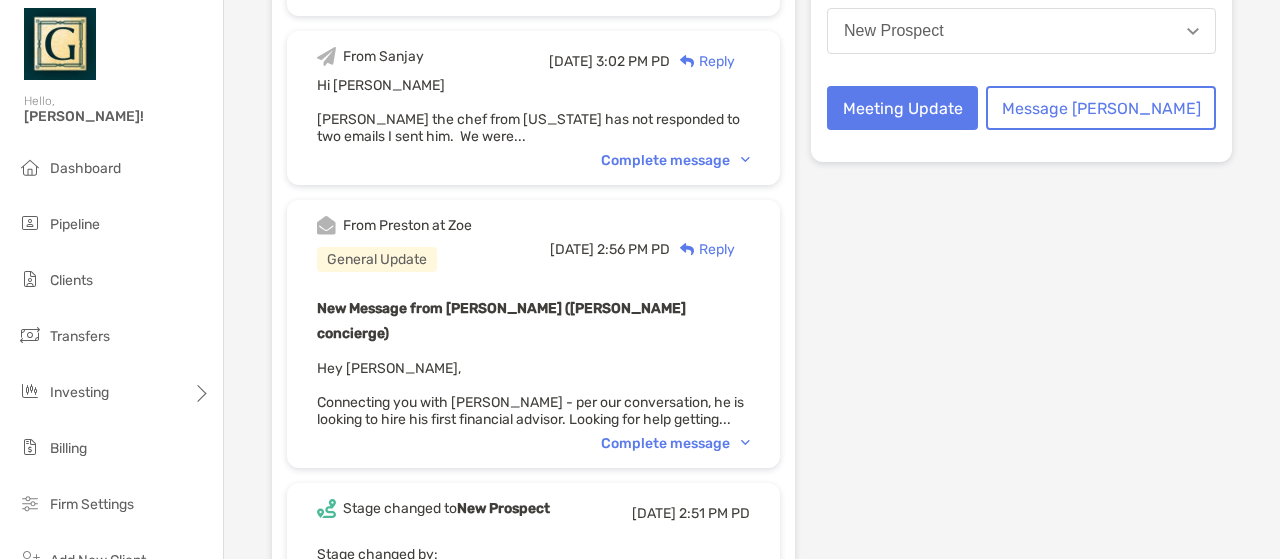 scroll, scrollTop: 506, scrollLeft: 0, axis: vertical 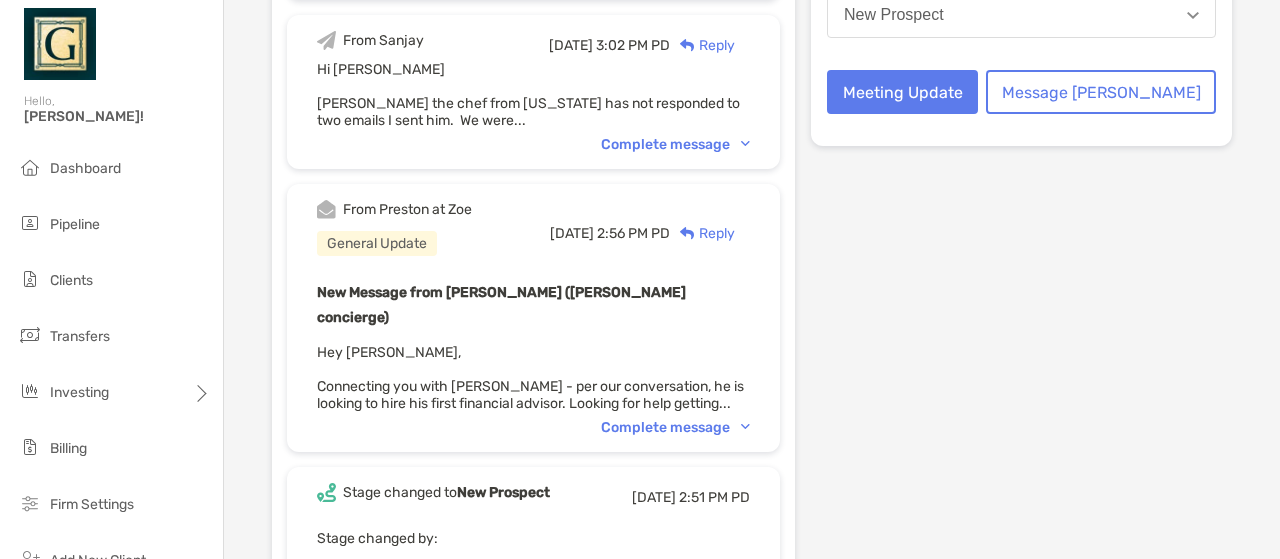 click on "Complete message" at bounding box center (675, 427) 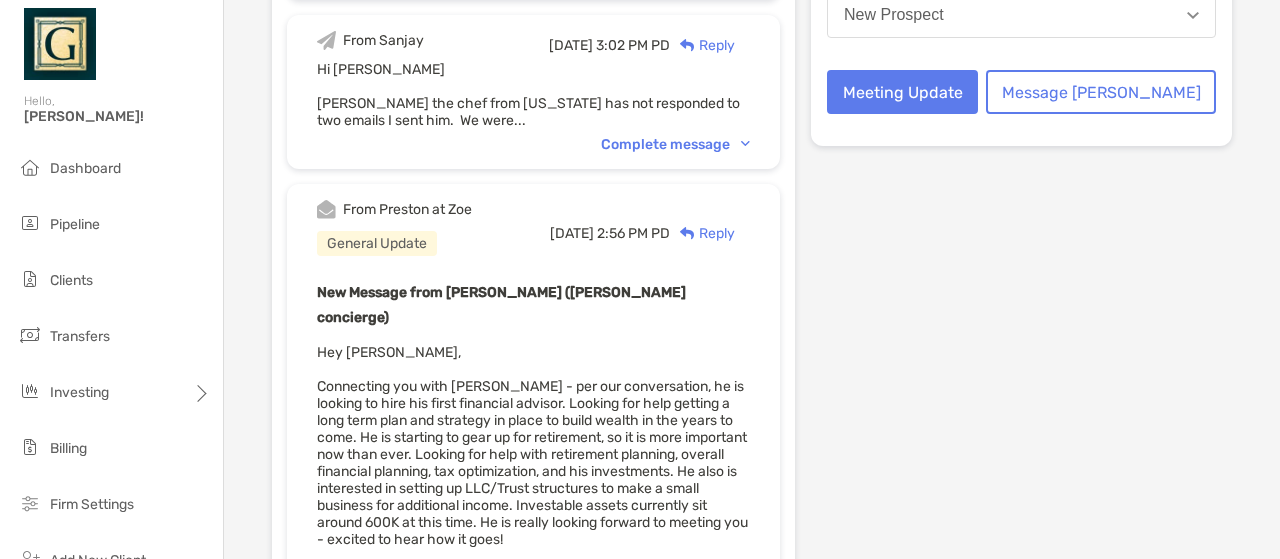 drag, startPoint x: 1273, startPoint y: 254, endPoint x: 1260, endPoint y: 152, distance: 102.825096 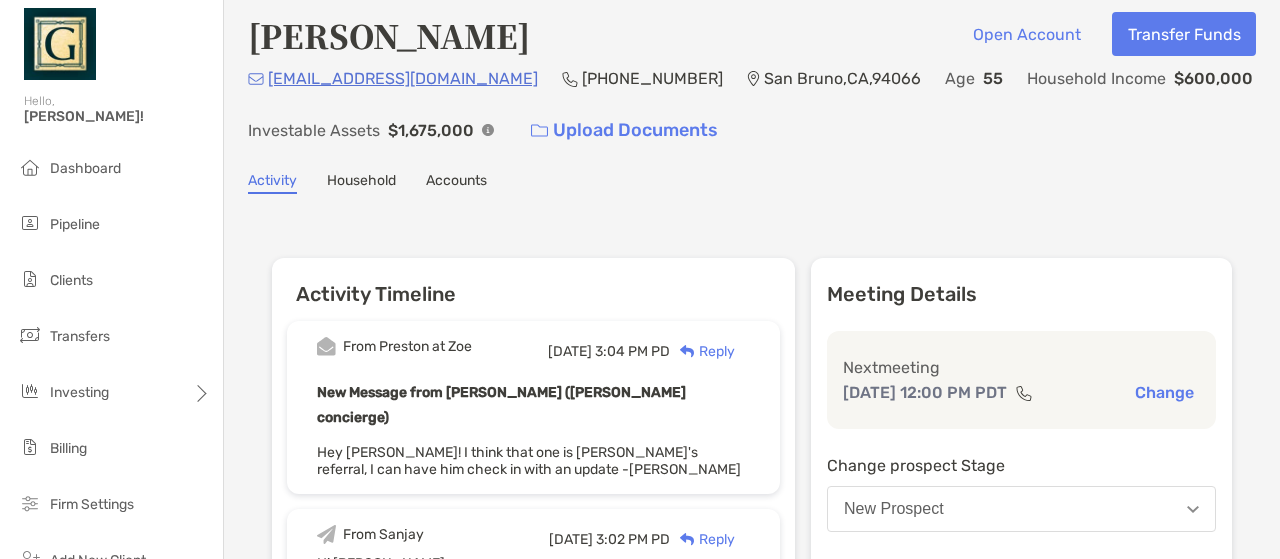 scroll, scrollTop: 0, scrollLeft: 0, axis: both 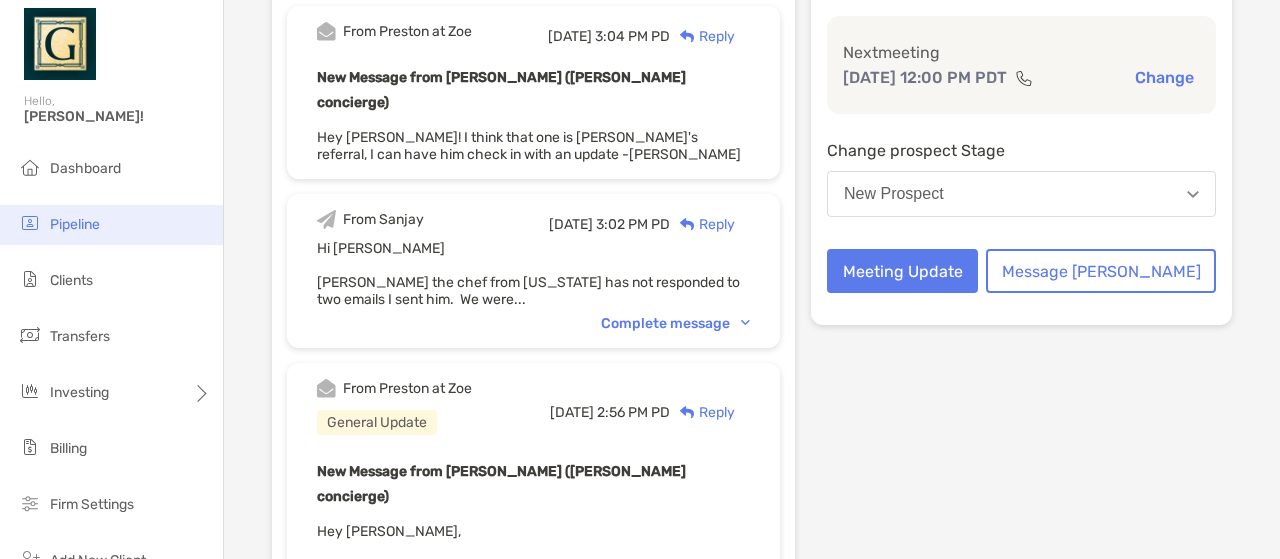 click on "Pipeline" at bounding box center [75, 224] 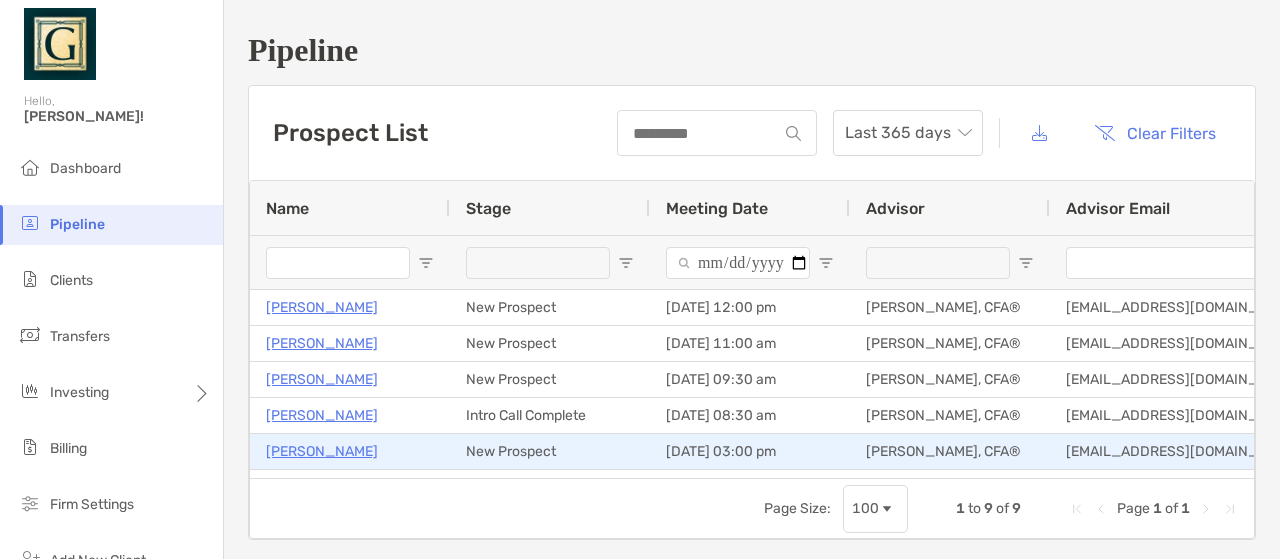 click on "[PERSON_NAME]" at bounding box center [322, 451] 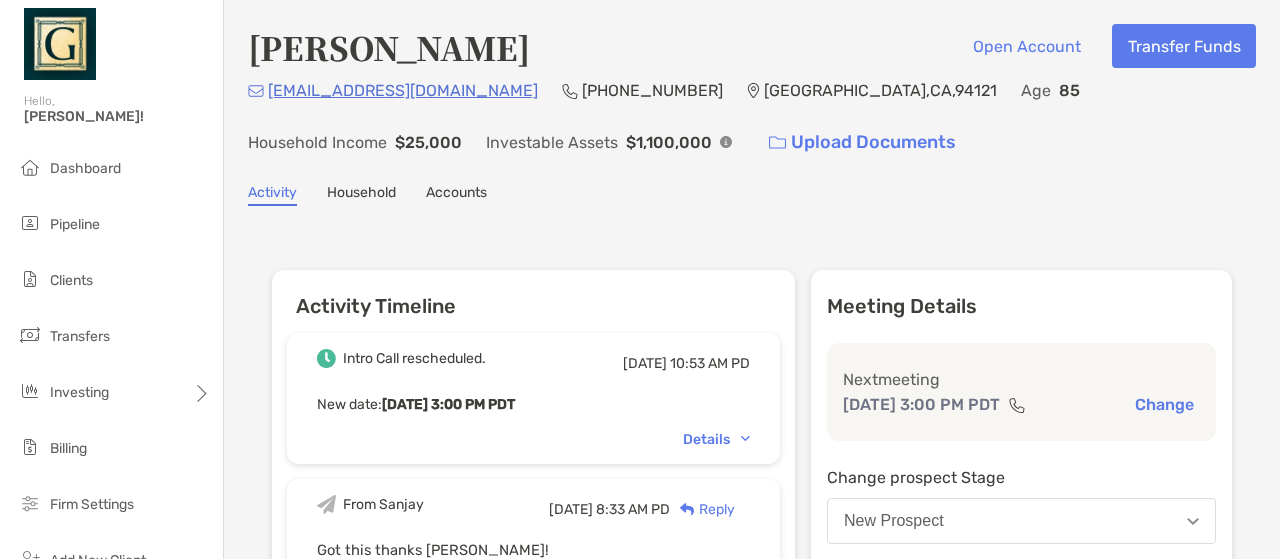 scroll, scrollTop: 0, scrollLeft: 0, axis: both 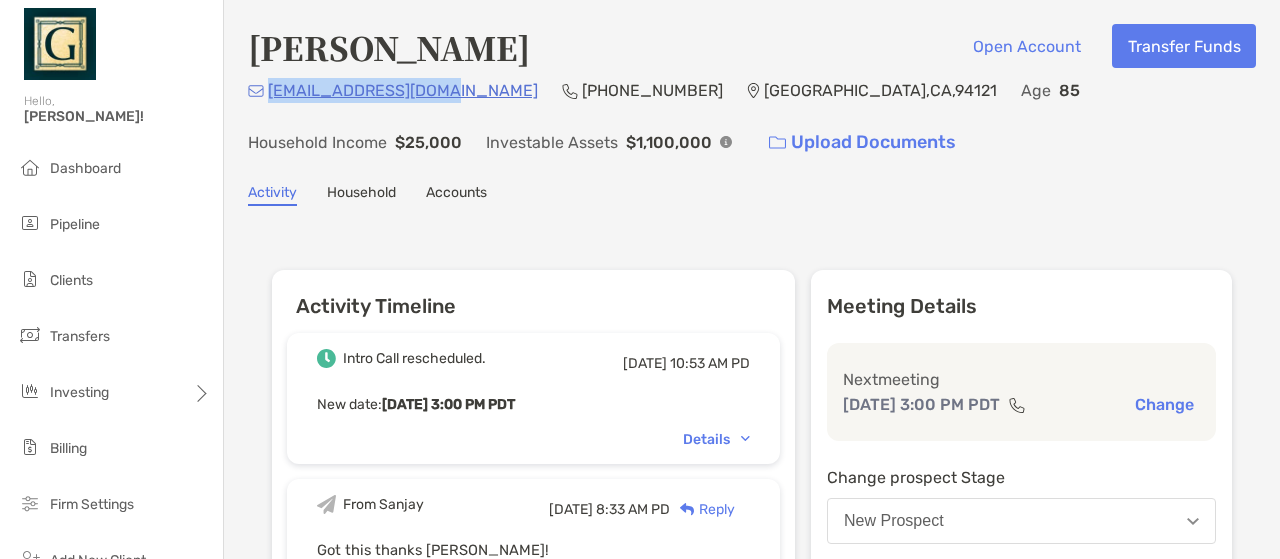 drag, startPoint x: 271, startPoint y: 88, endPoint x: 444, endPoint y: 101, distance: 173.48775 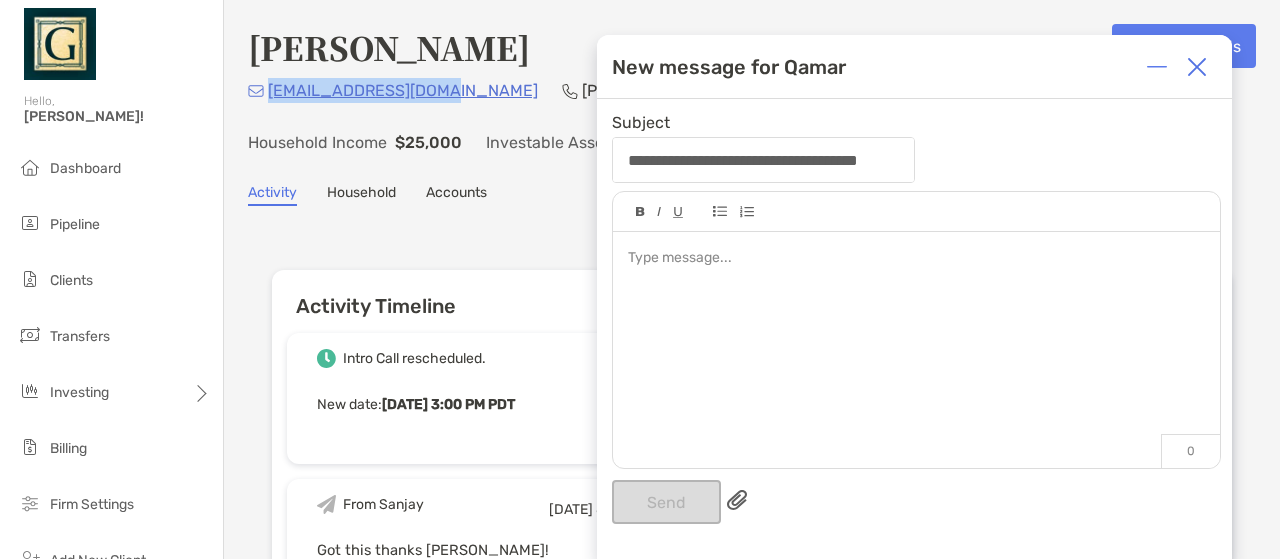 drag, startPoint x: 269, startPoint y: 95, endPoint x: 446, endPoint y: 105, distance: 177.28226 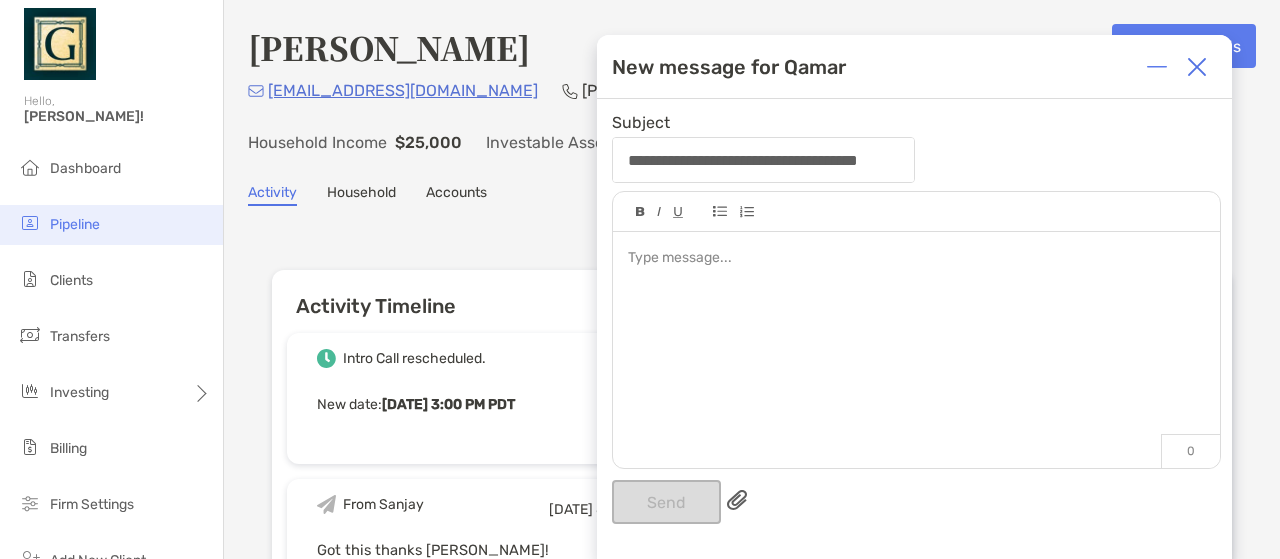 click on "Pipeline" at bounding box center (111, 225) 